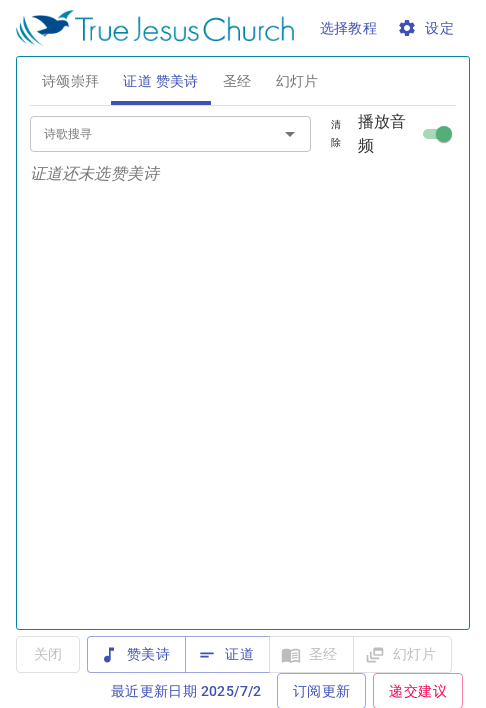 scroll, scrollTop: 0, scrollLeft: 0, axis: both 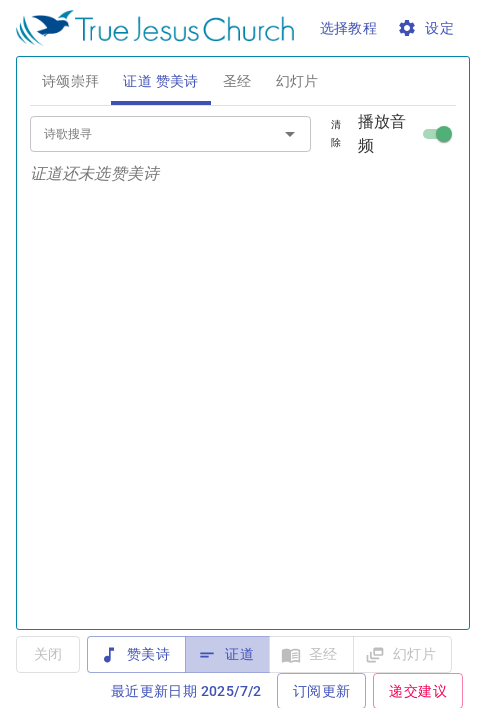 click on "证道" at bounding box center (227, 654) 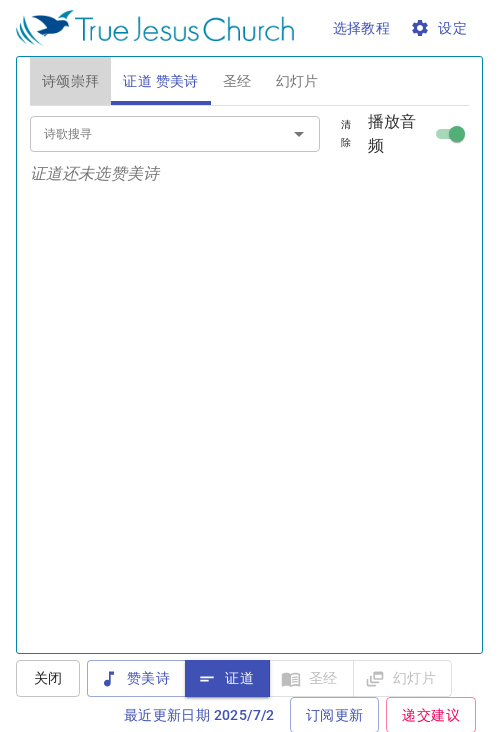 click on "诗颂崇拜" at bounding box center [71, 81] 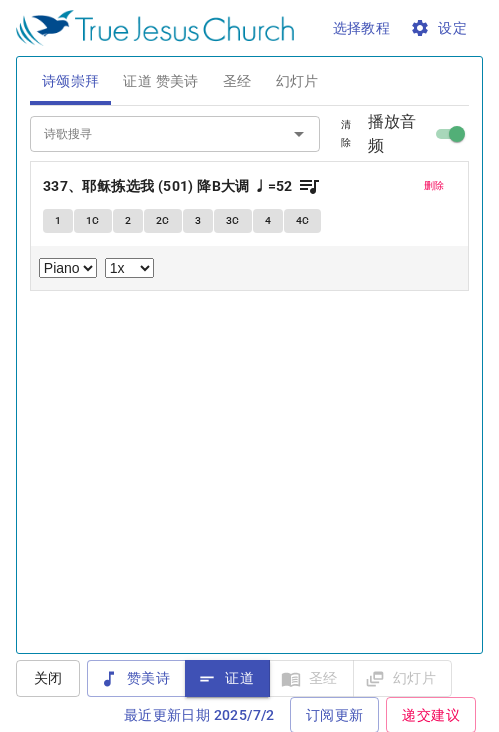 click on "赞美诗" at bounding box center [136, 678] 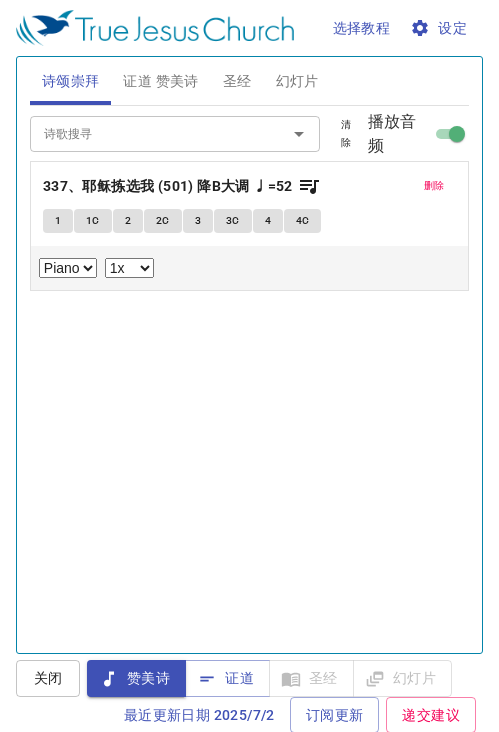 click on "删除" at bounding box center [434, 186] 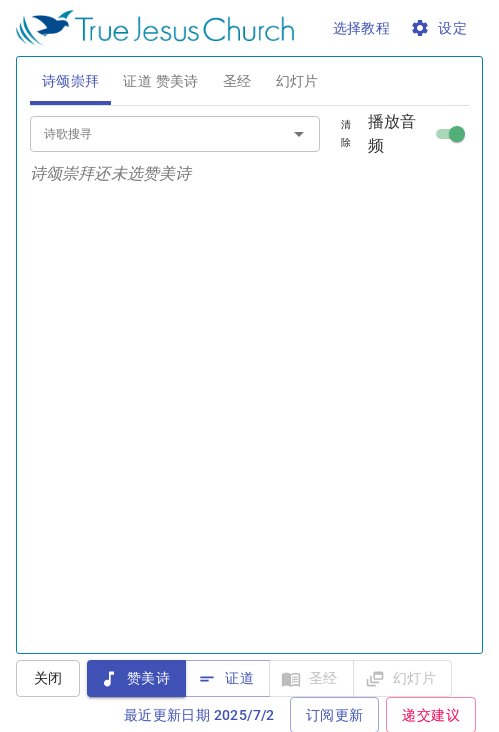 click on "诗歌搜寻" at bounding box center [145, 133] 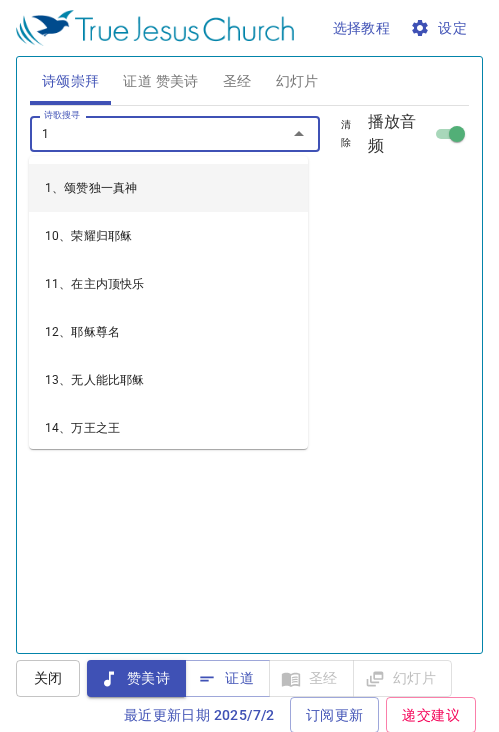 type on "13" 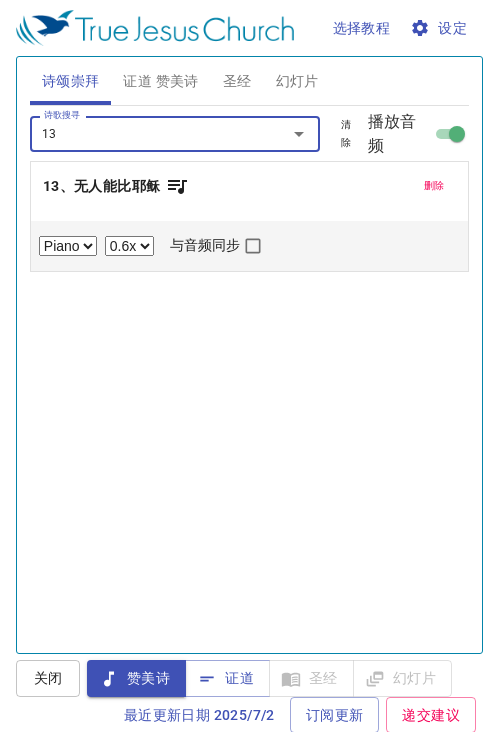 type 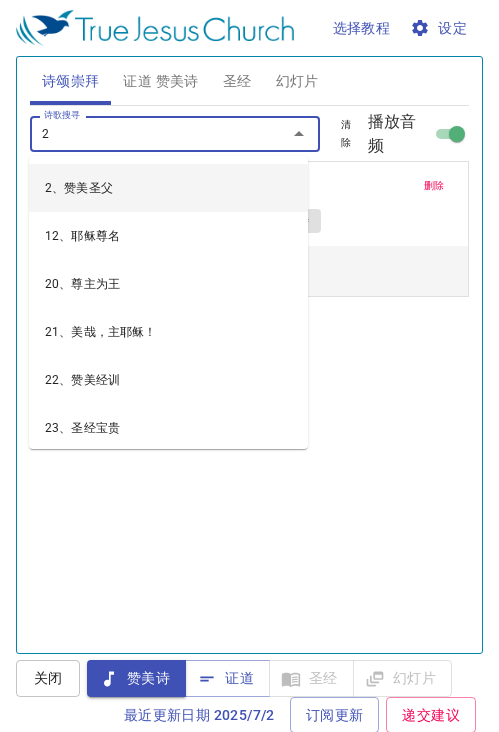type on "29" 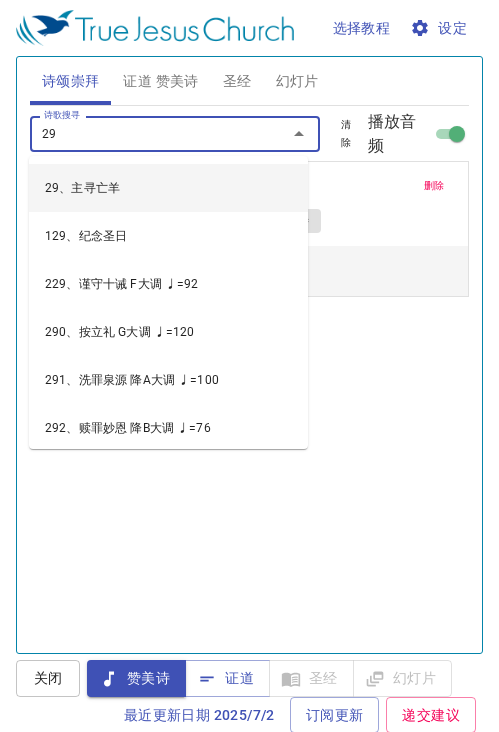 type 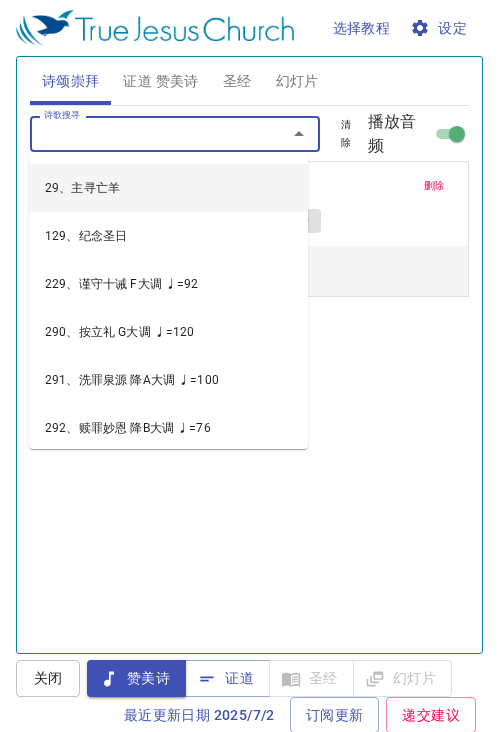 select on "1" 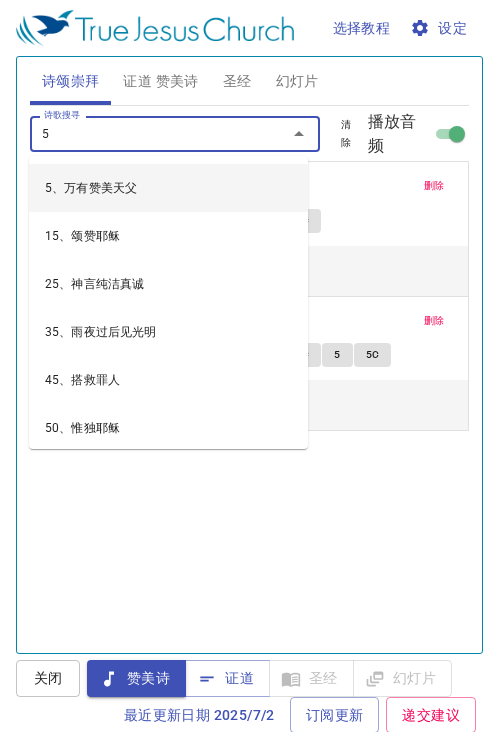 type on "50" 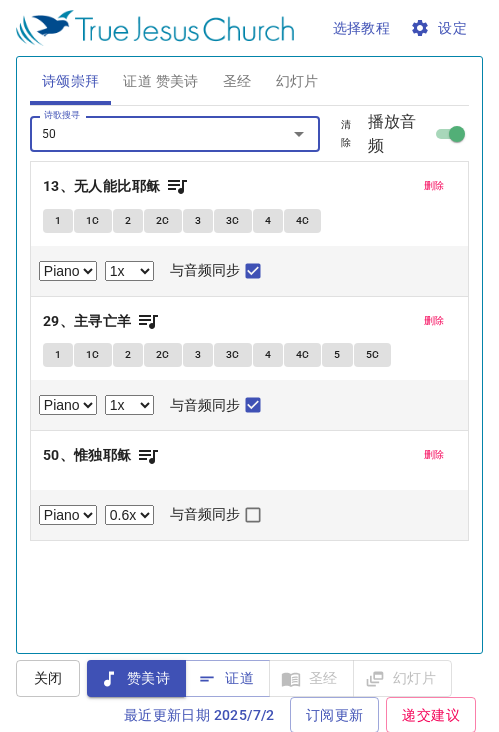 type 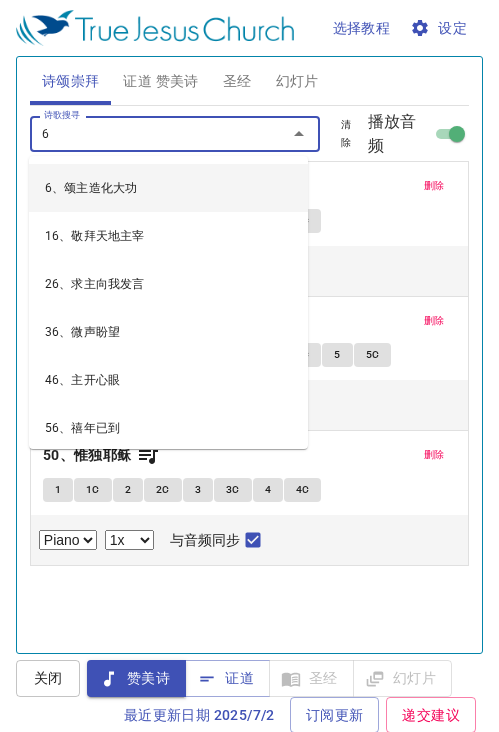 type on "62" 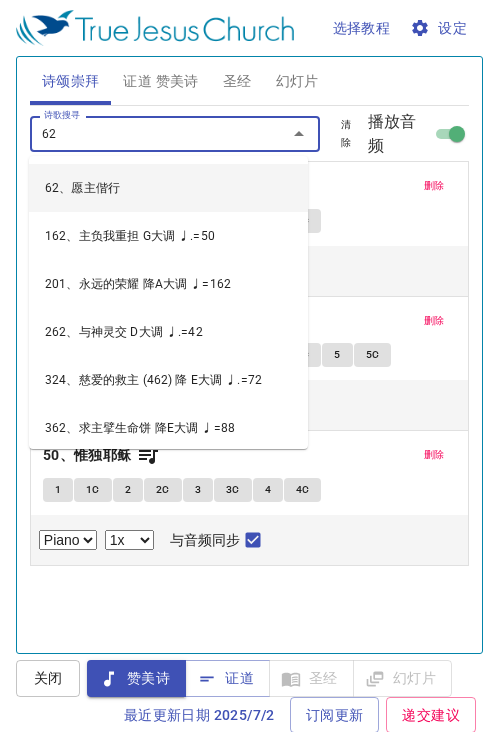 type 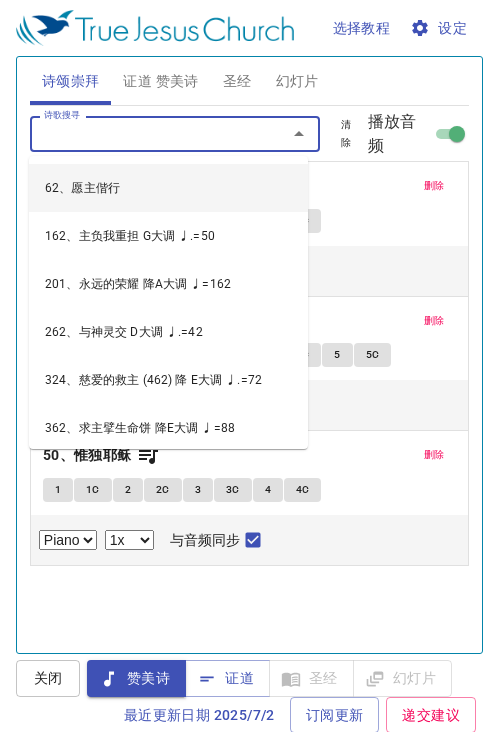select on "1" 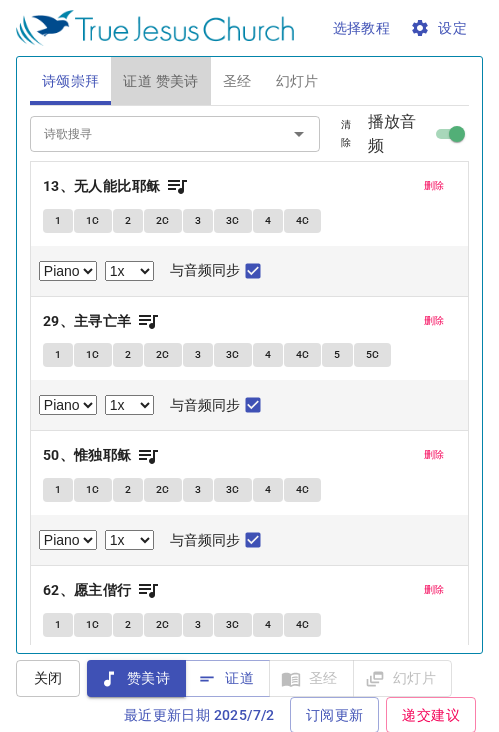 click on "证道 赞美诗" at bounding box center [160, 81] 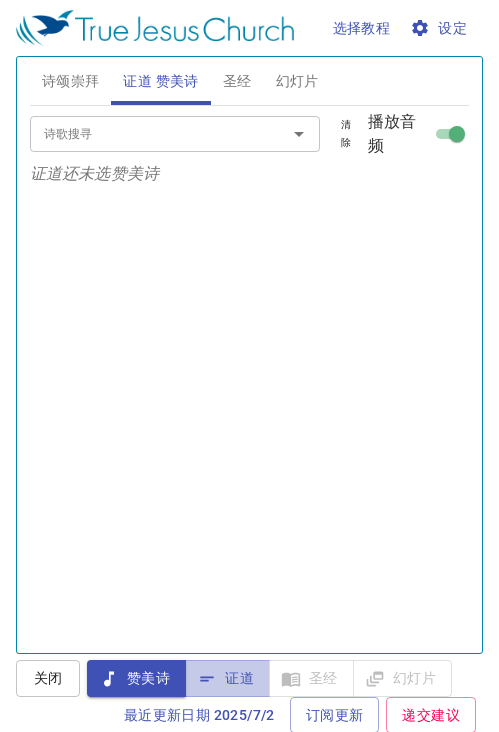 click on "证道" at bounding box center [227, 678] 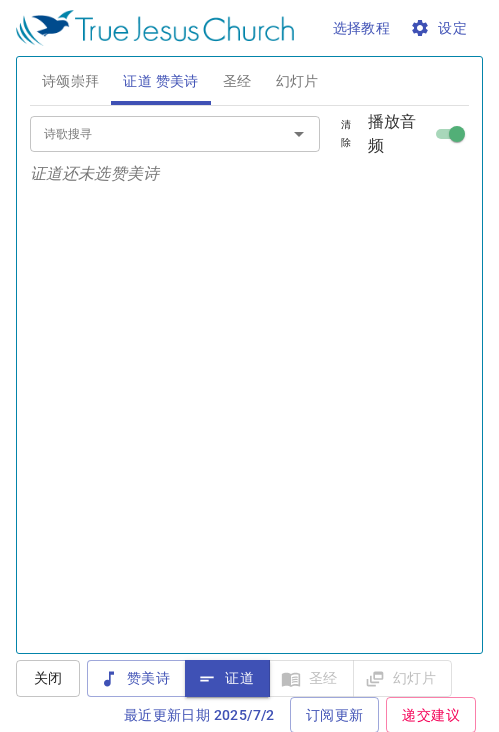 drag, startPoint x: 66, startPoint y: 78, endPoint x: 136, endPoint y: 683, distance: 609.03613 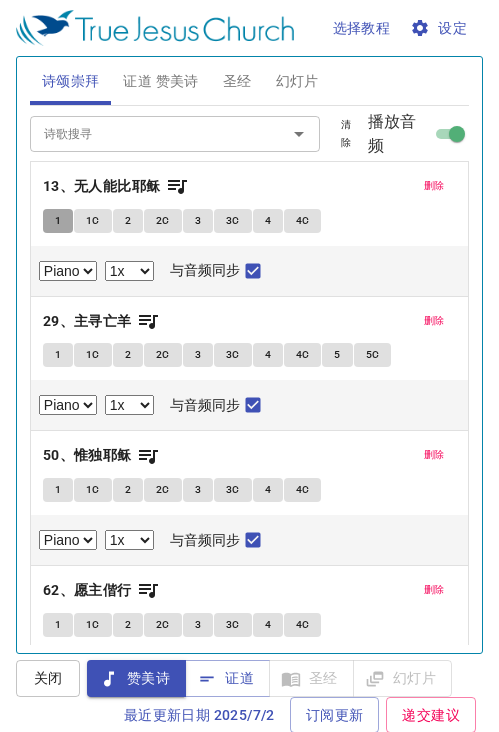 click on "1" at bounding box center (58, 221) 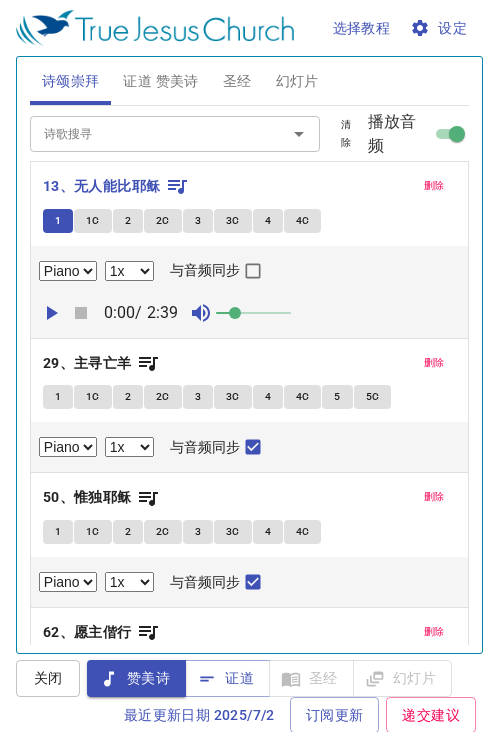type 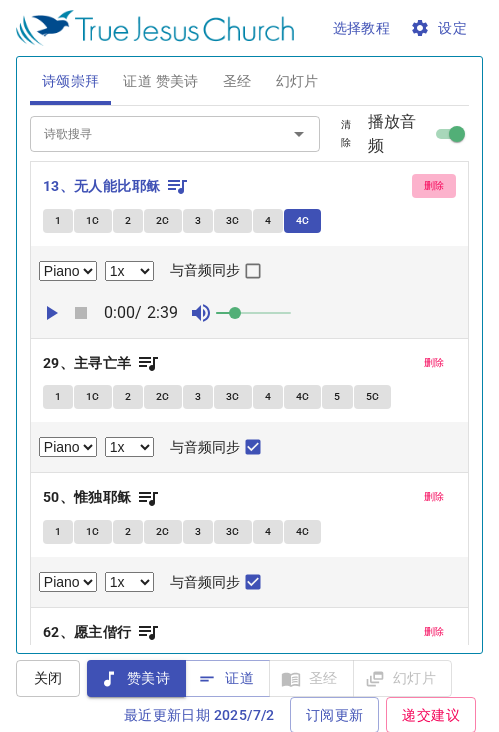 click on "删除" at bounding box center [434, 186] 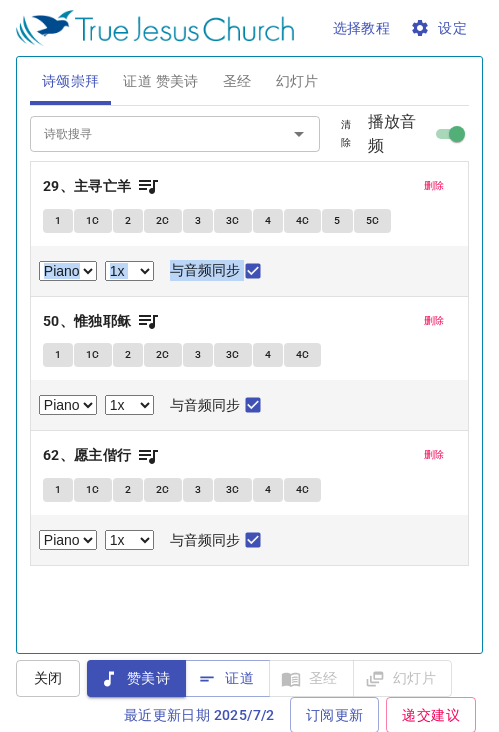 drag, startPoint x: 124, startPoint y: 169, endPoint x: 124, endPoint y: 183, distance: 14 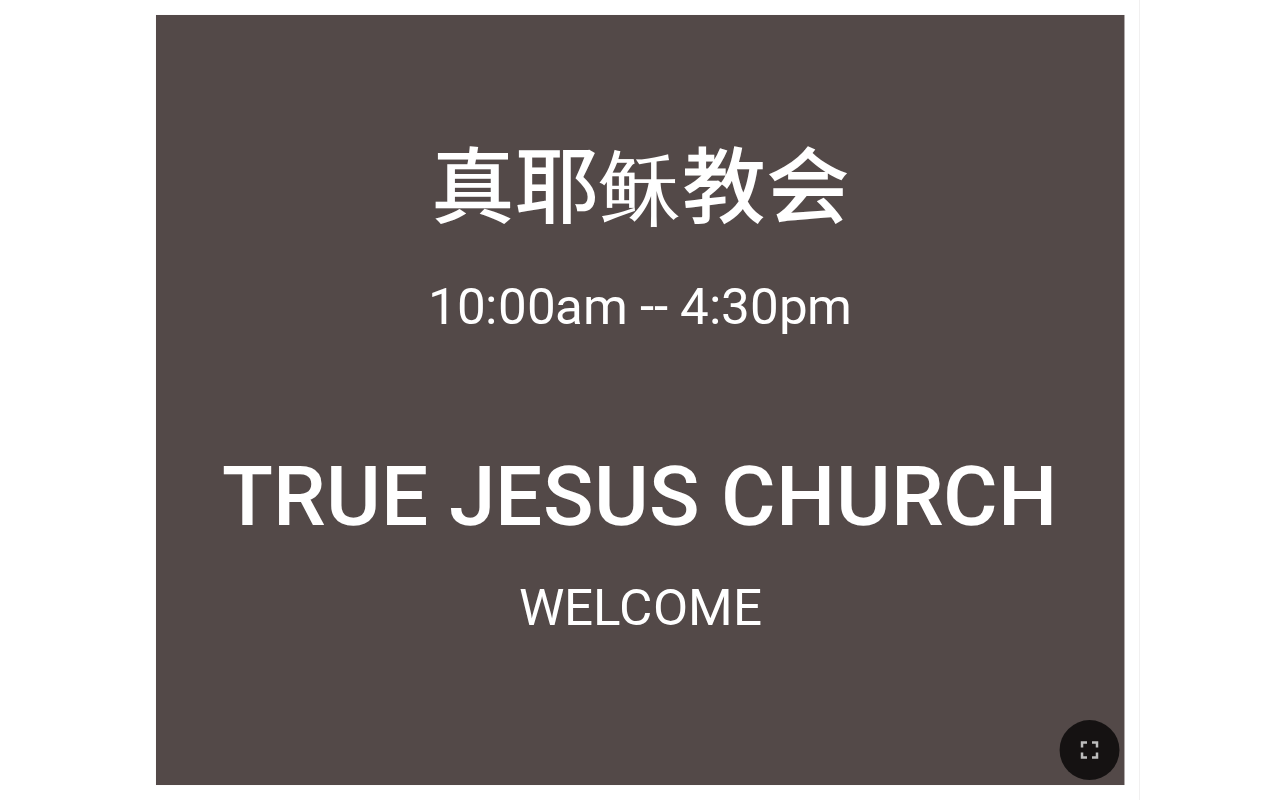 scroll, scrollTop: 0, scrollLeft: 0, axis: both 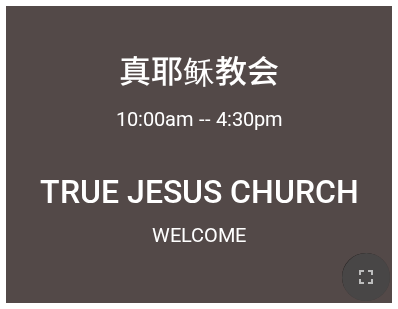 click 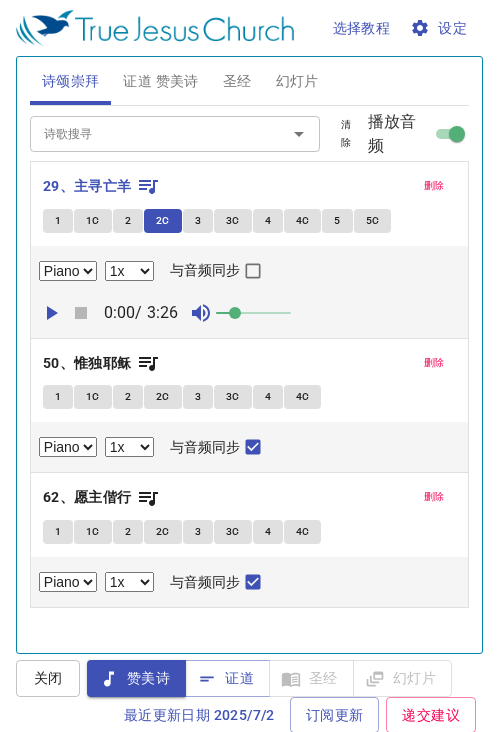 select on "1" 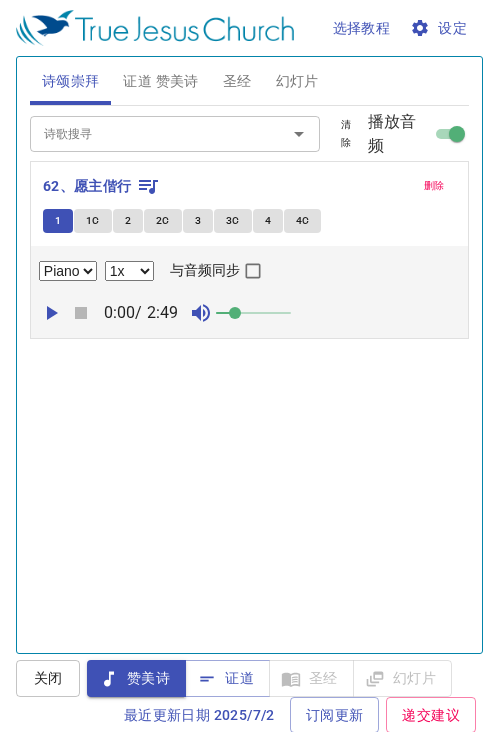 select on "1" 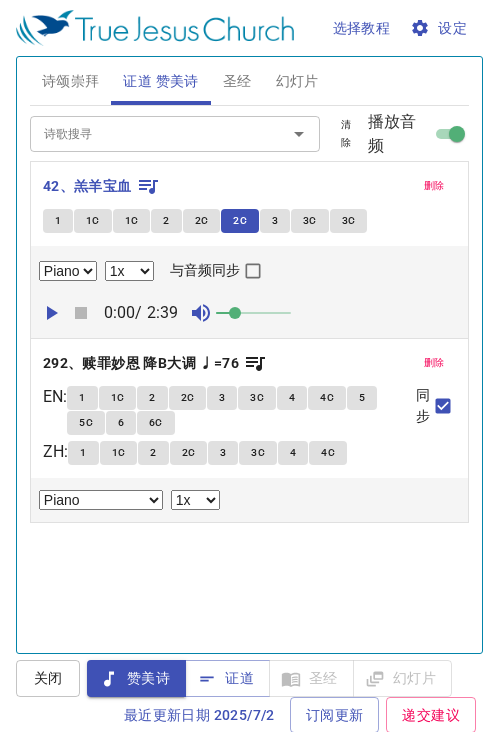 select on "1" 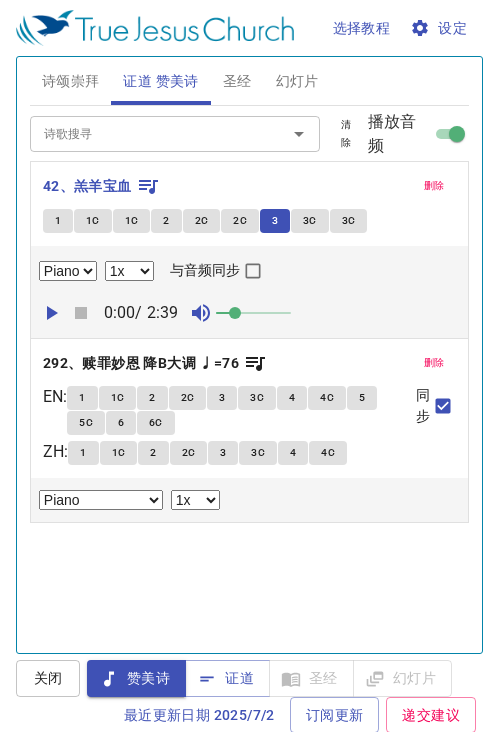 scroll, scrollTop: 1400, scrollLeft: 0, axis: vertical 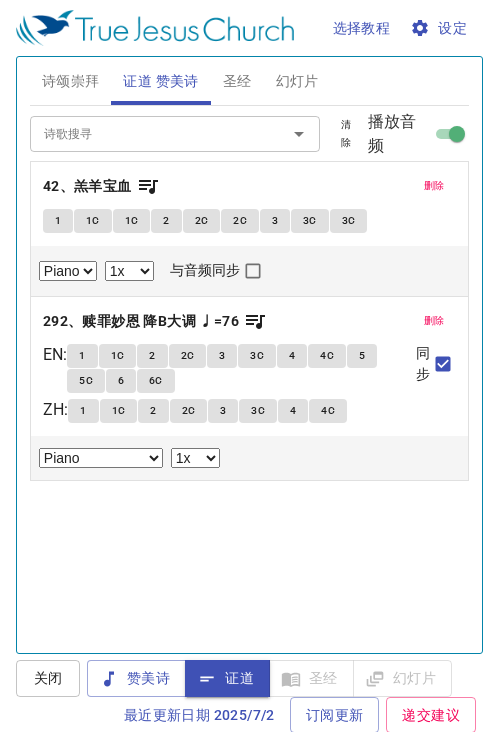 select on "1" 